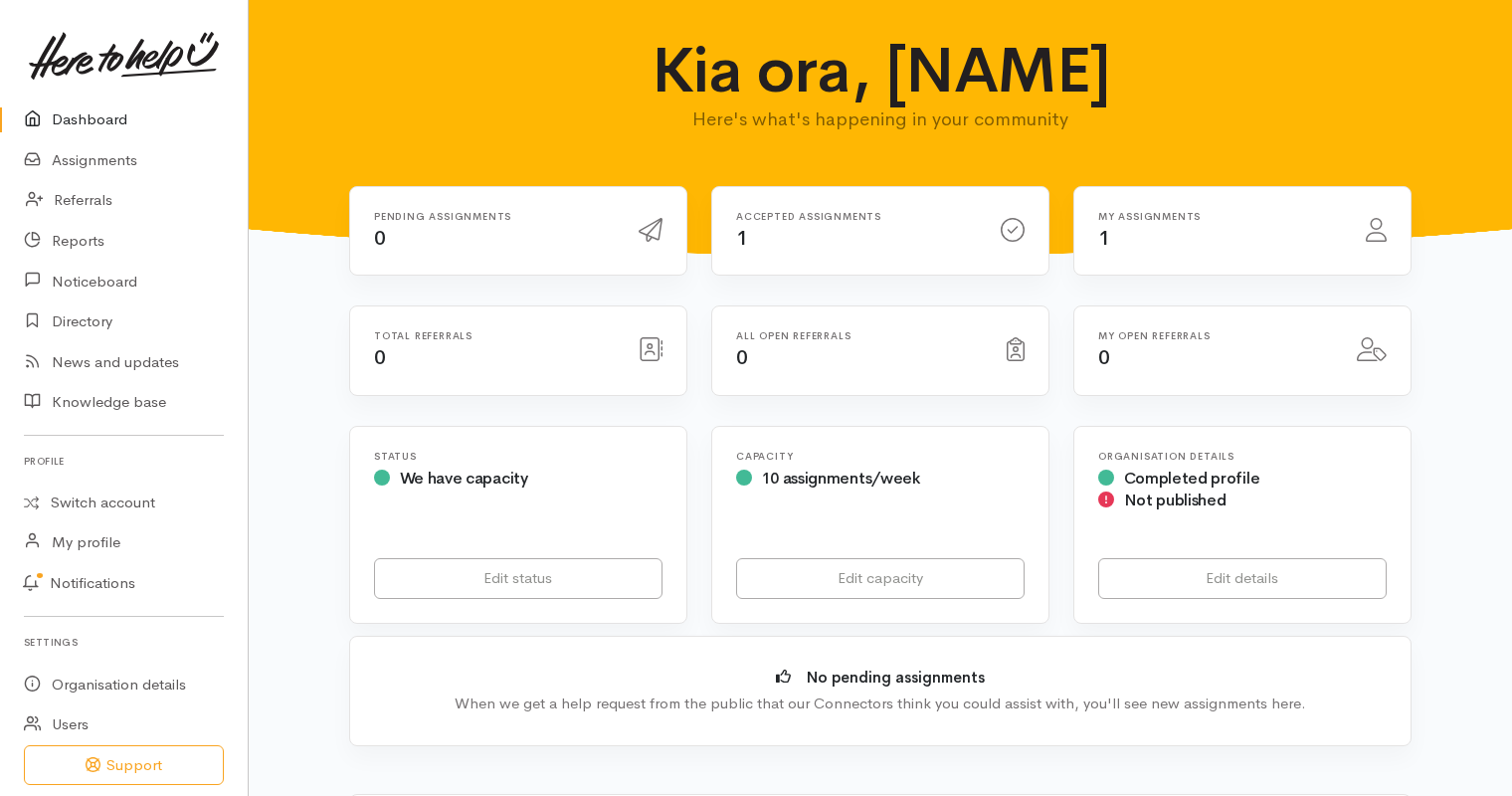scroll, scrollTop: 0, scrollLeft: 0, axis: both 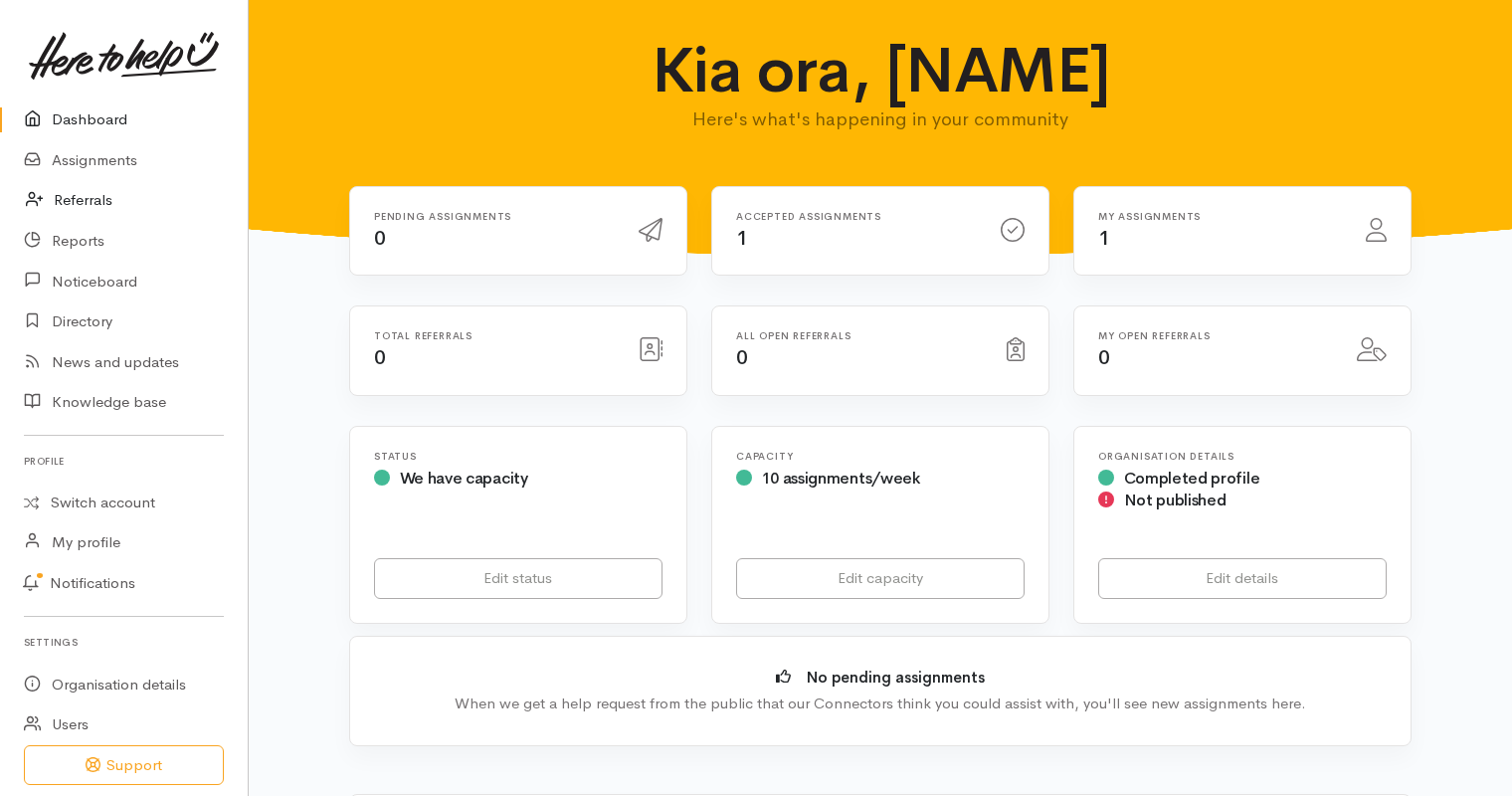 click on "Referrals" at bounding box center (123, 200) 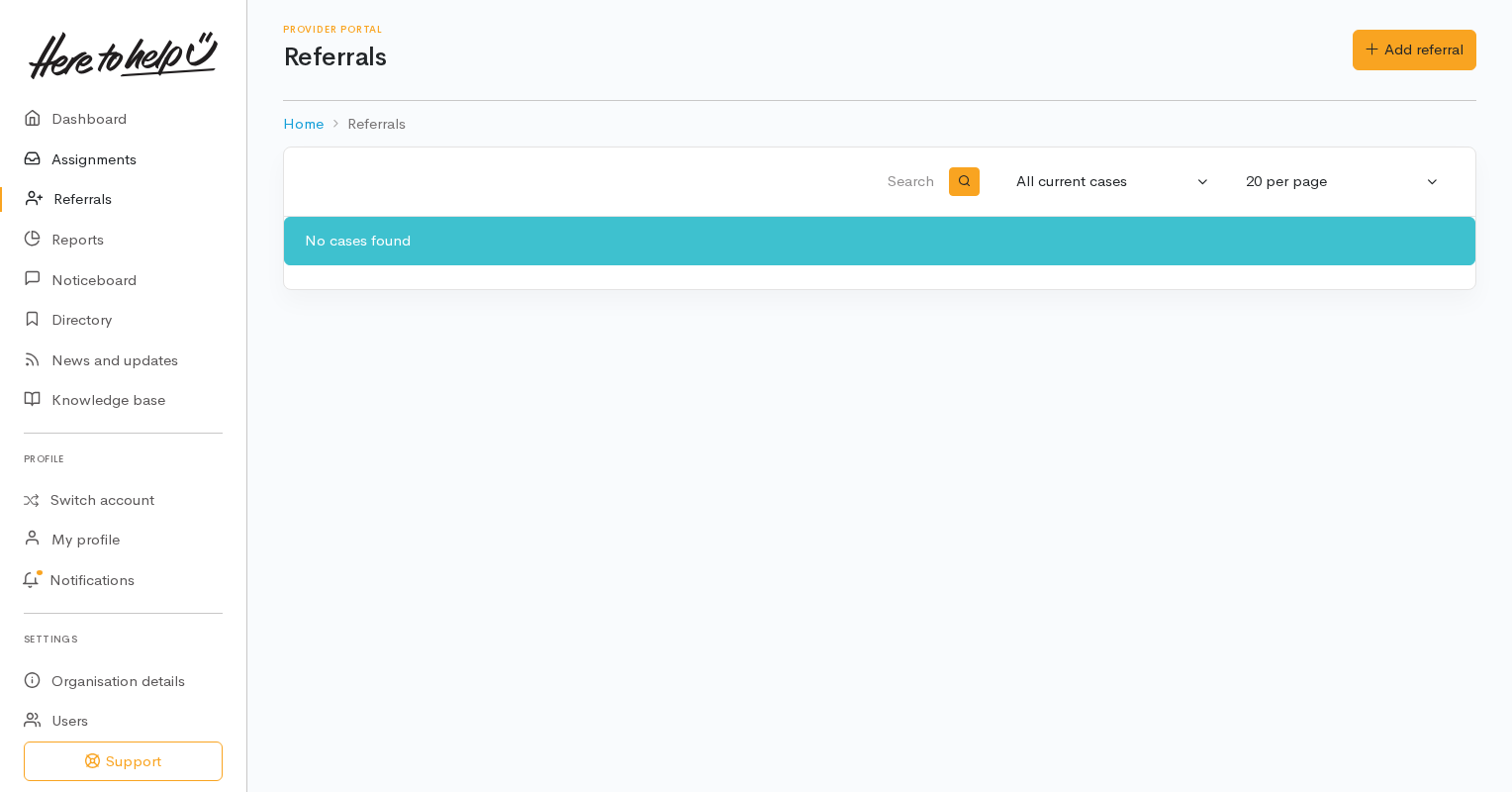 scroll, scrollTop: 0, scrollLeft: 0, axis: both 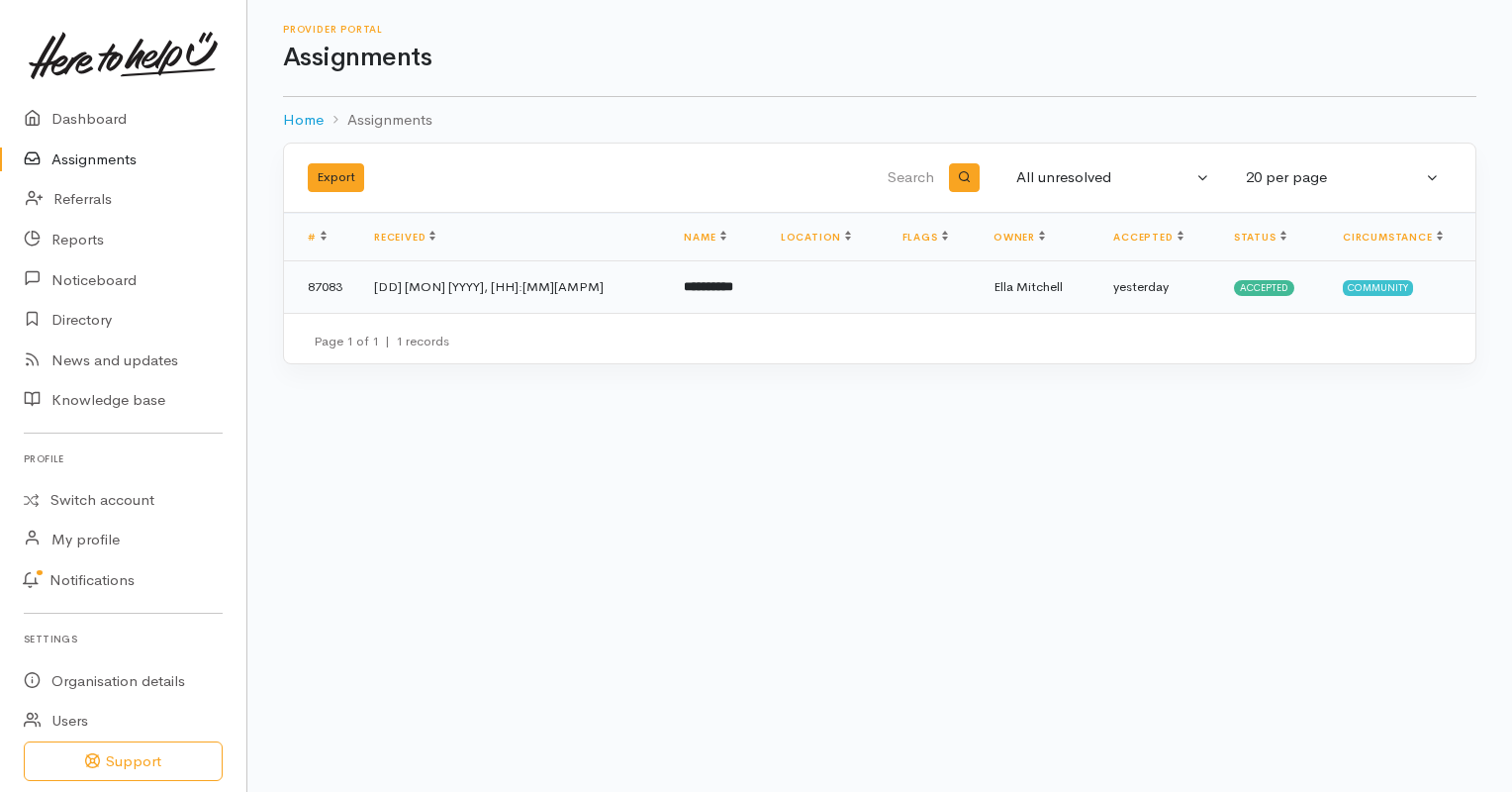 click on "**********" at bounding box center [715, 287] 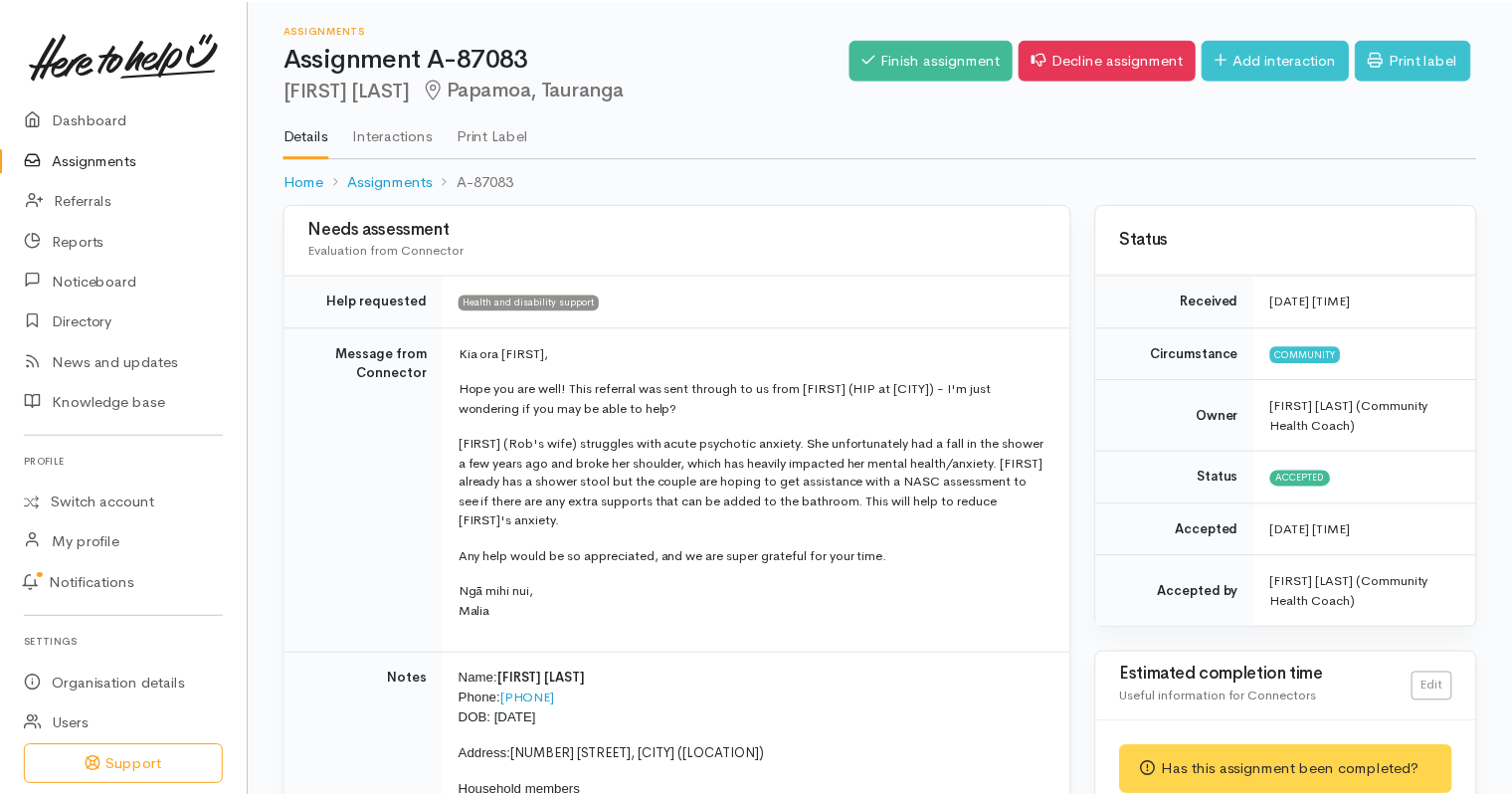 scroll, scrollTop: 0, scrollLeft: 0, axis: both 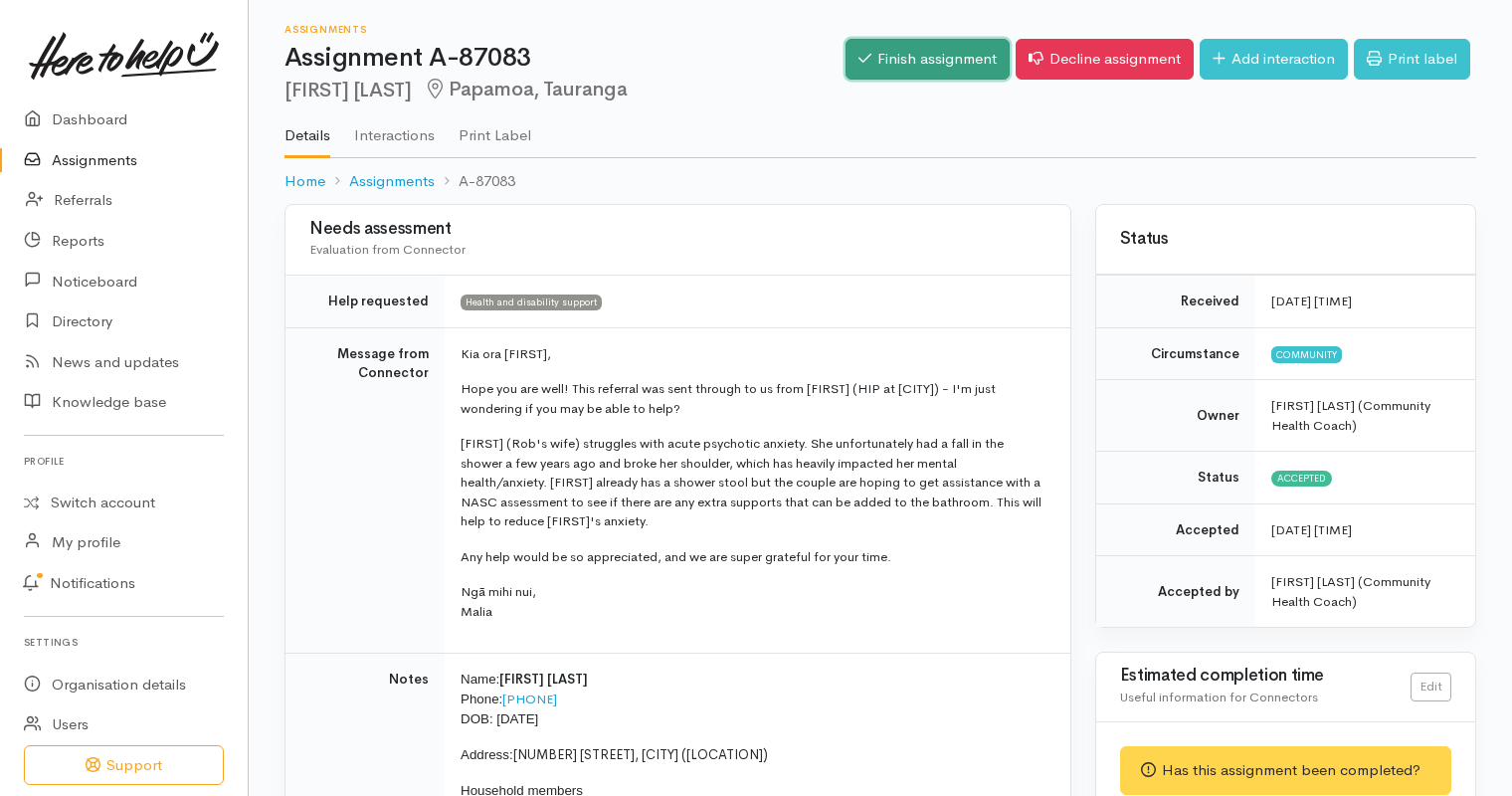click on "Finish assignment" at bounding box center (927, 59) 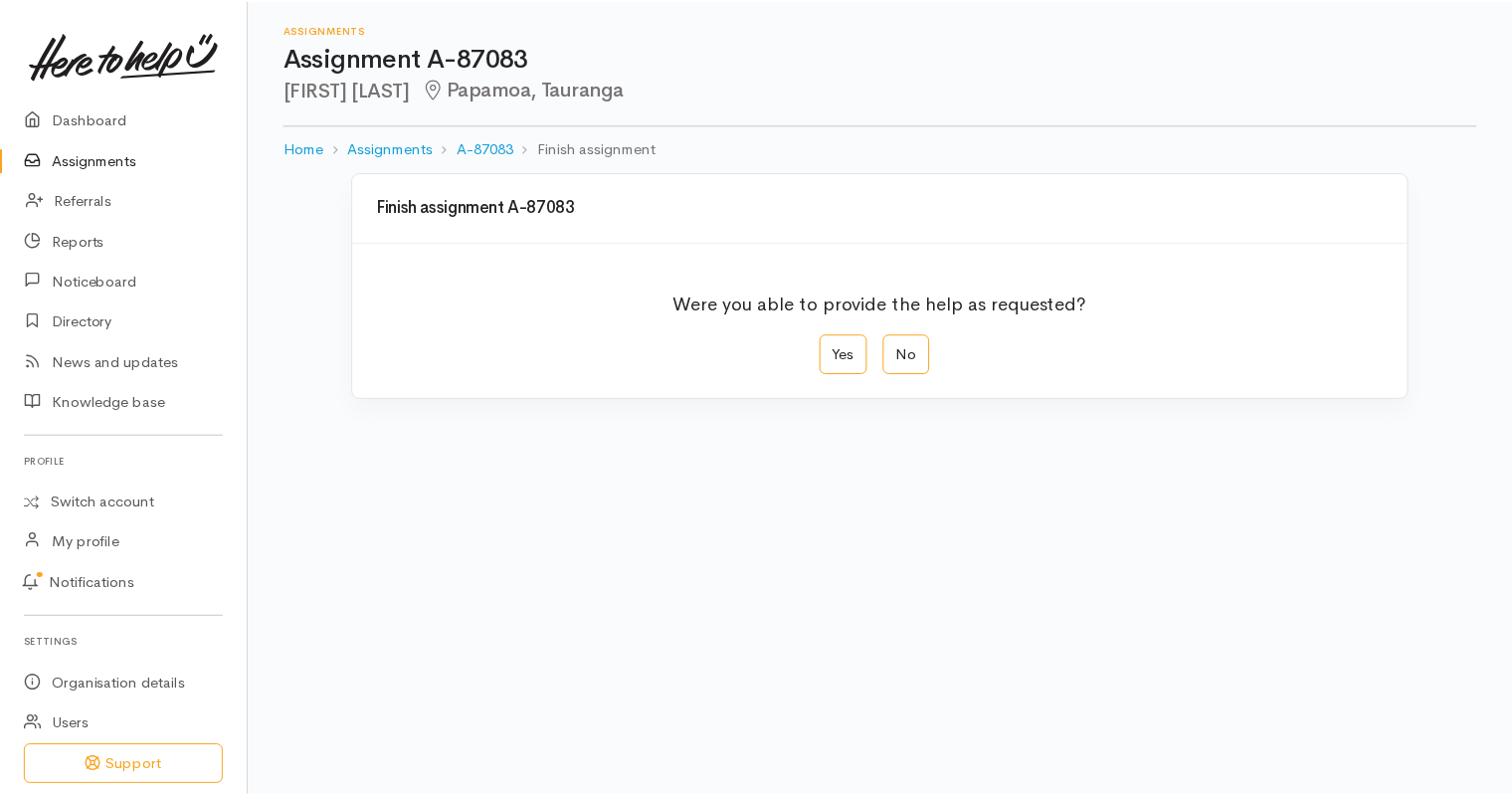scroll, scrollTop: 0, scrollLeft: 0, axis: both 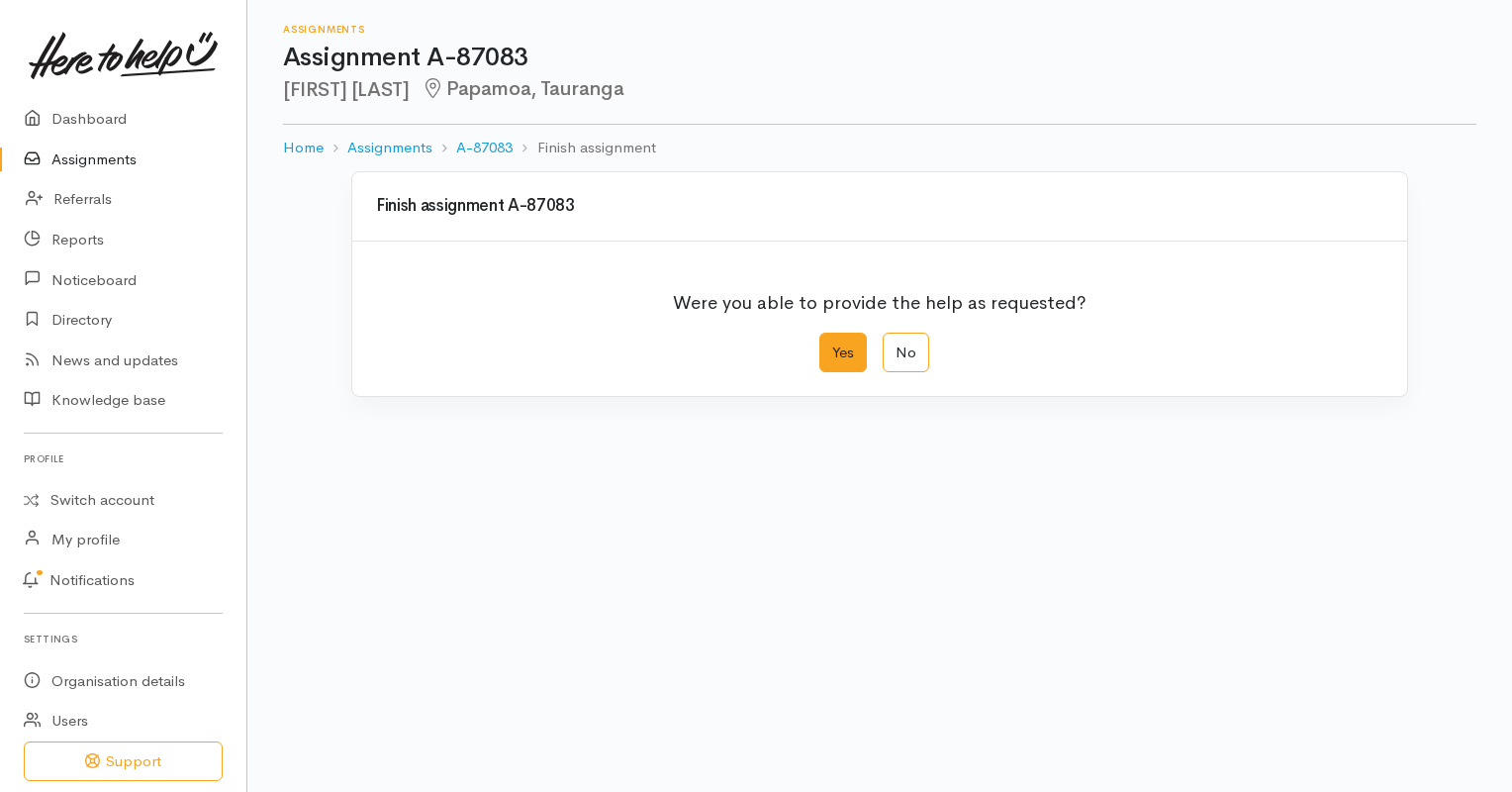 click on "Yes" at bounding box center [843, 352] 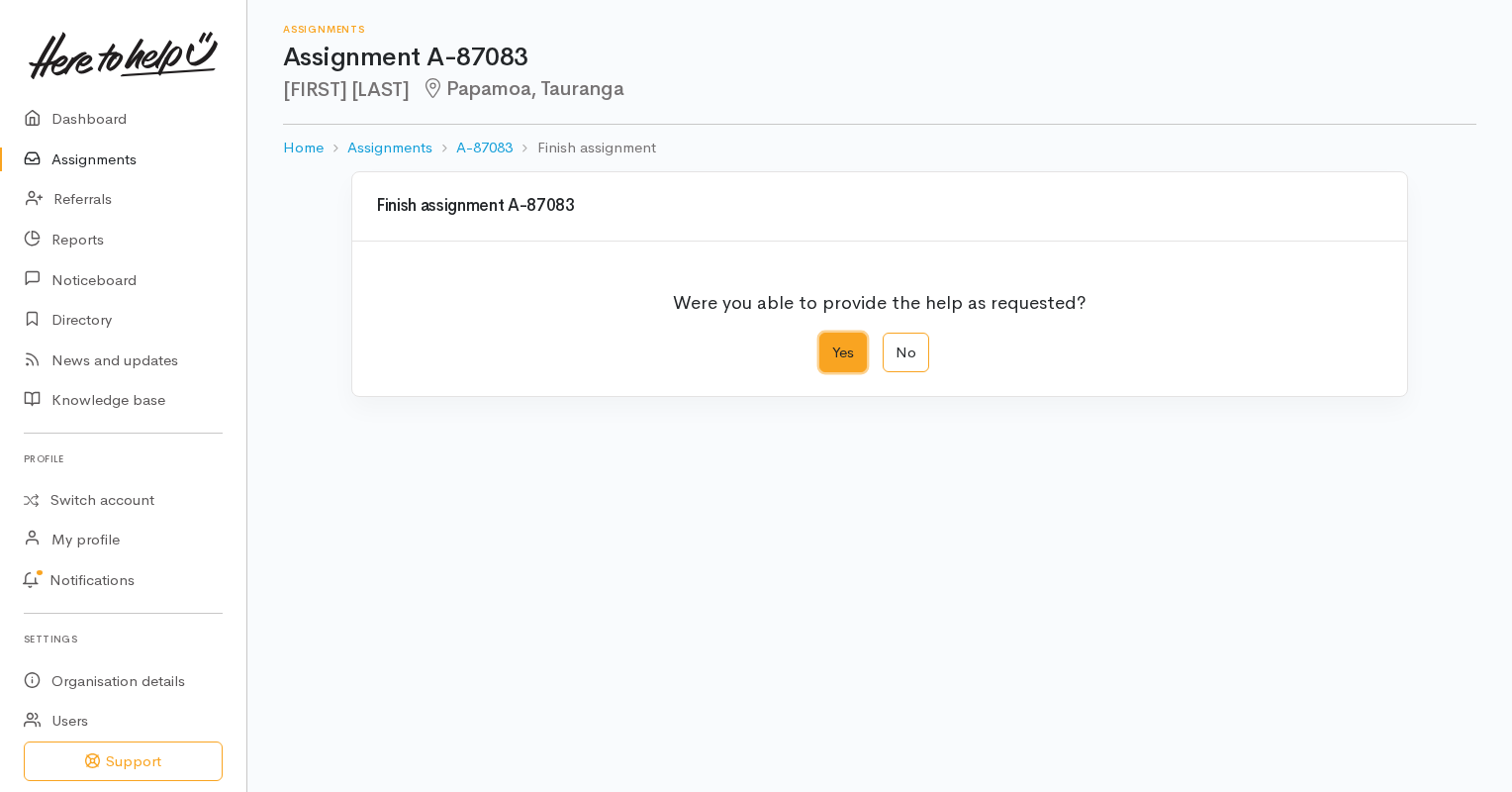 click on "Yes" at bounding box center (825, 339) 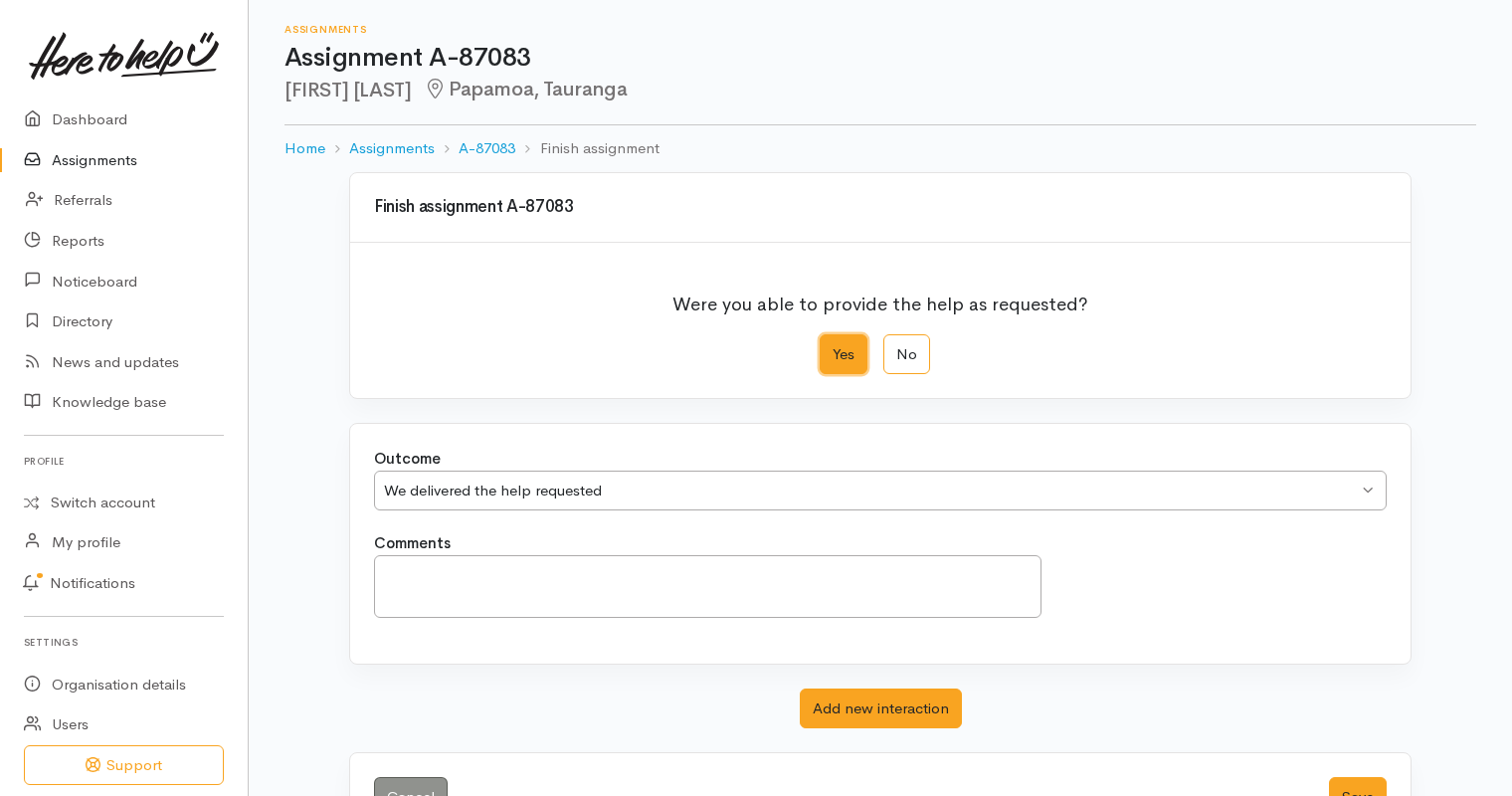scroll, scrollTop: 67, scrollLeft: 0, axis: vertical 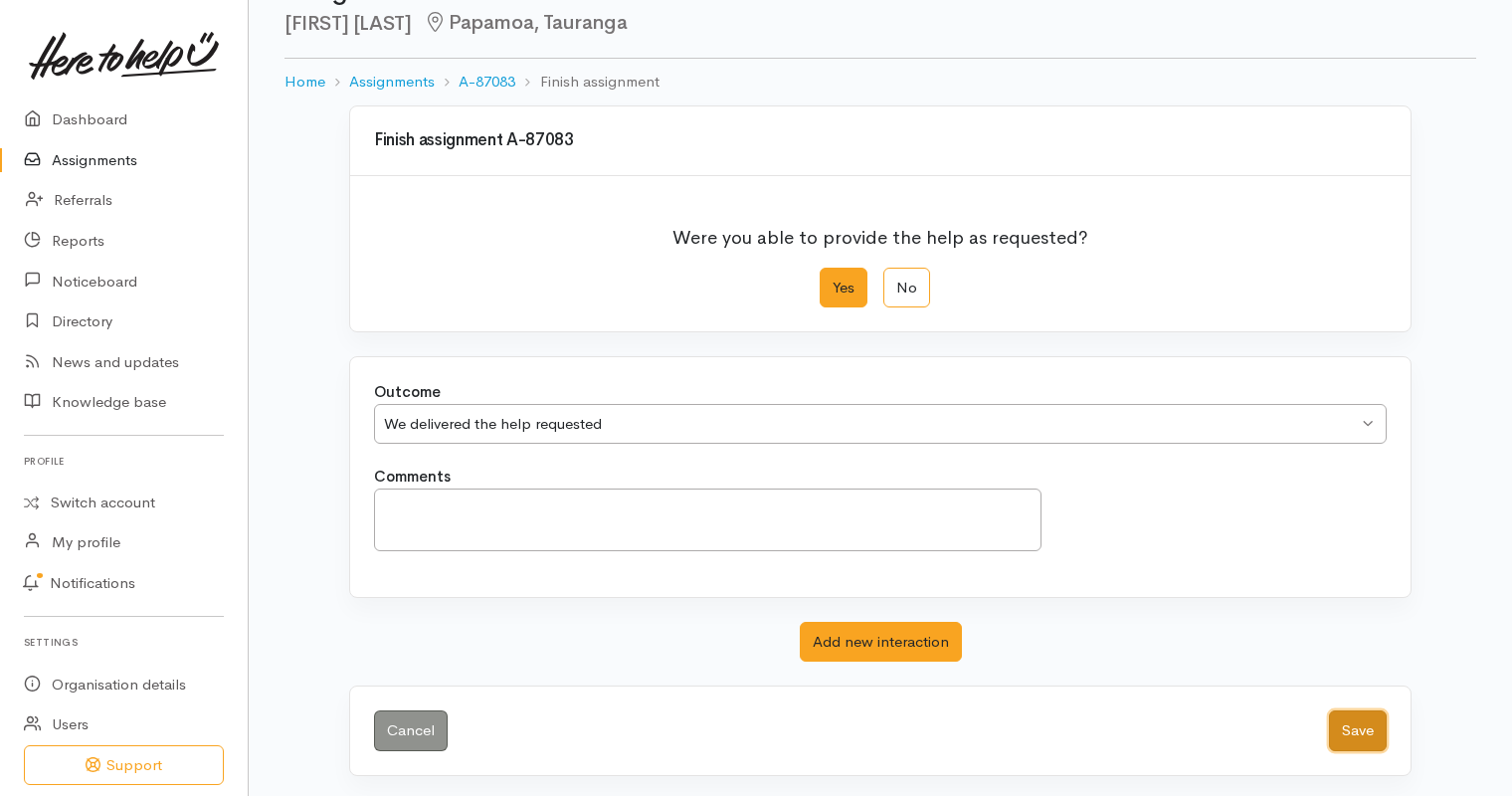 click on "Save" at bounding box center (1358, 730) 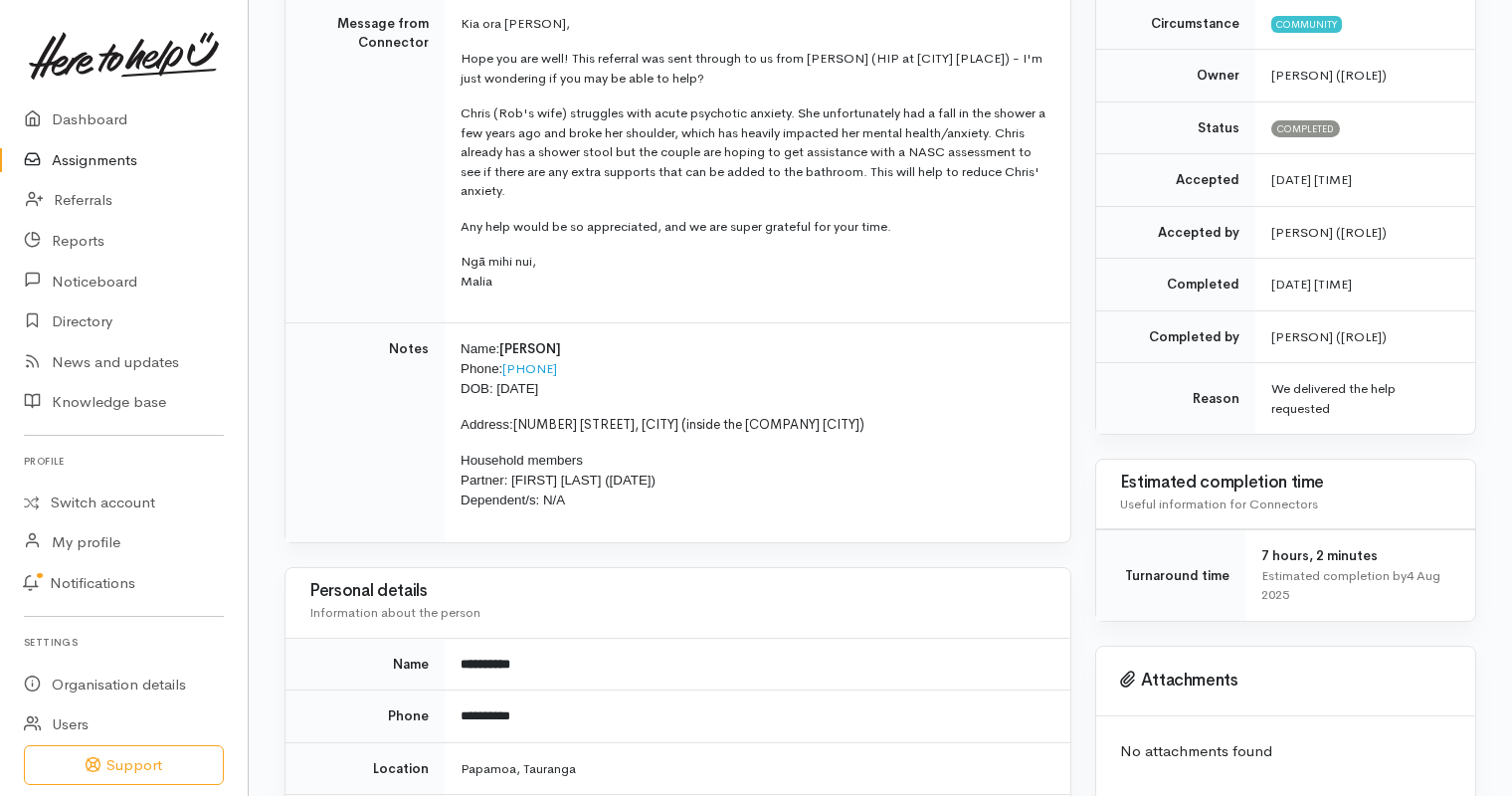 scroll, scrollTop: 332, scrollLeft: 0, axis: vertical 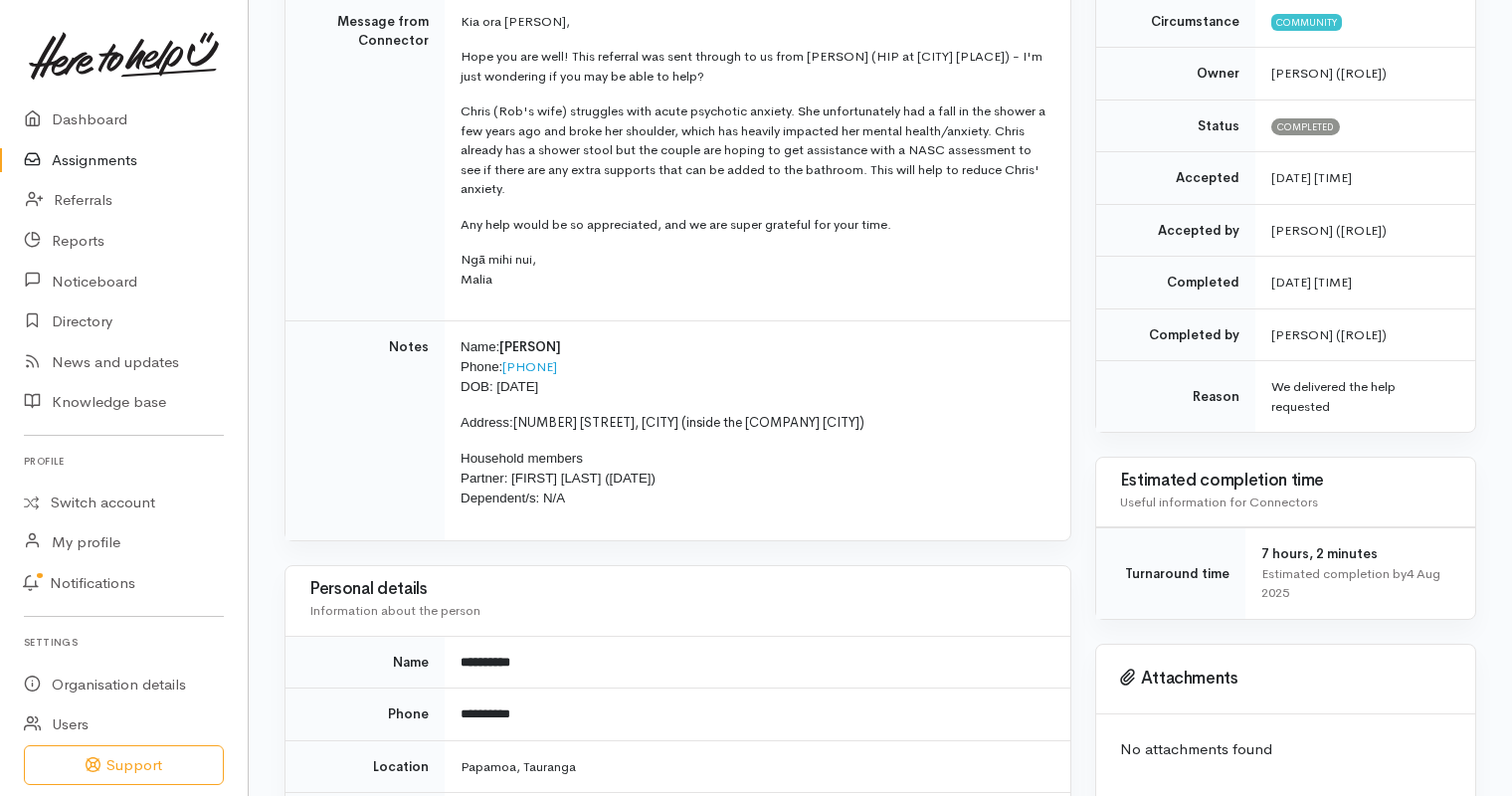 drag, startPoint x: 568, startPoint y: 104, endPoint x: 730, endPoint y: 180, distance: 178.94133 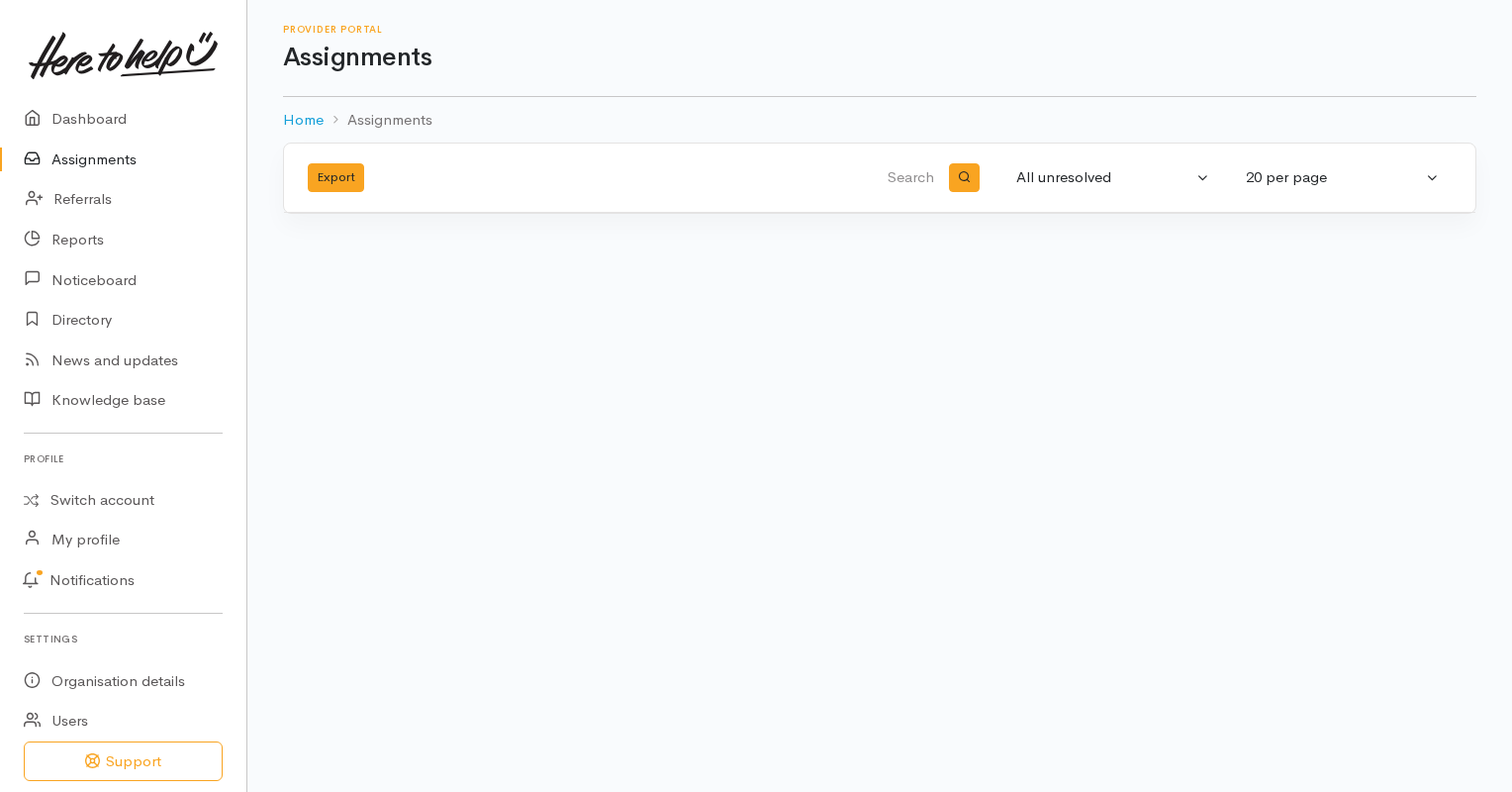 scroll, scrollTop: 0, scrollLeft: 0, axis: both 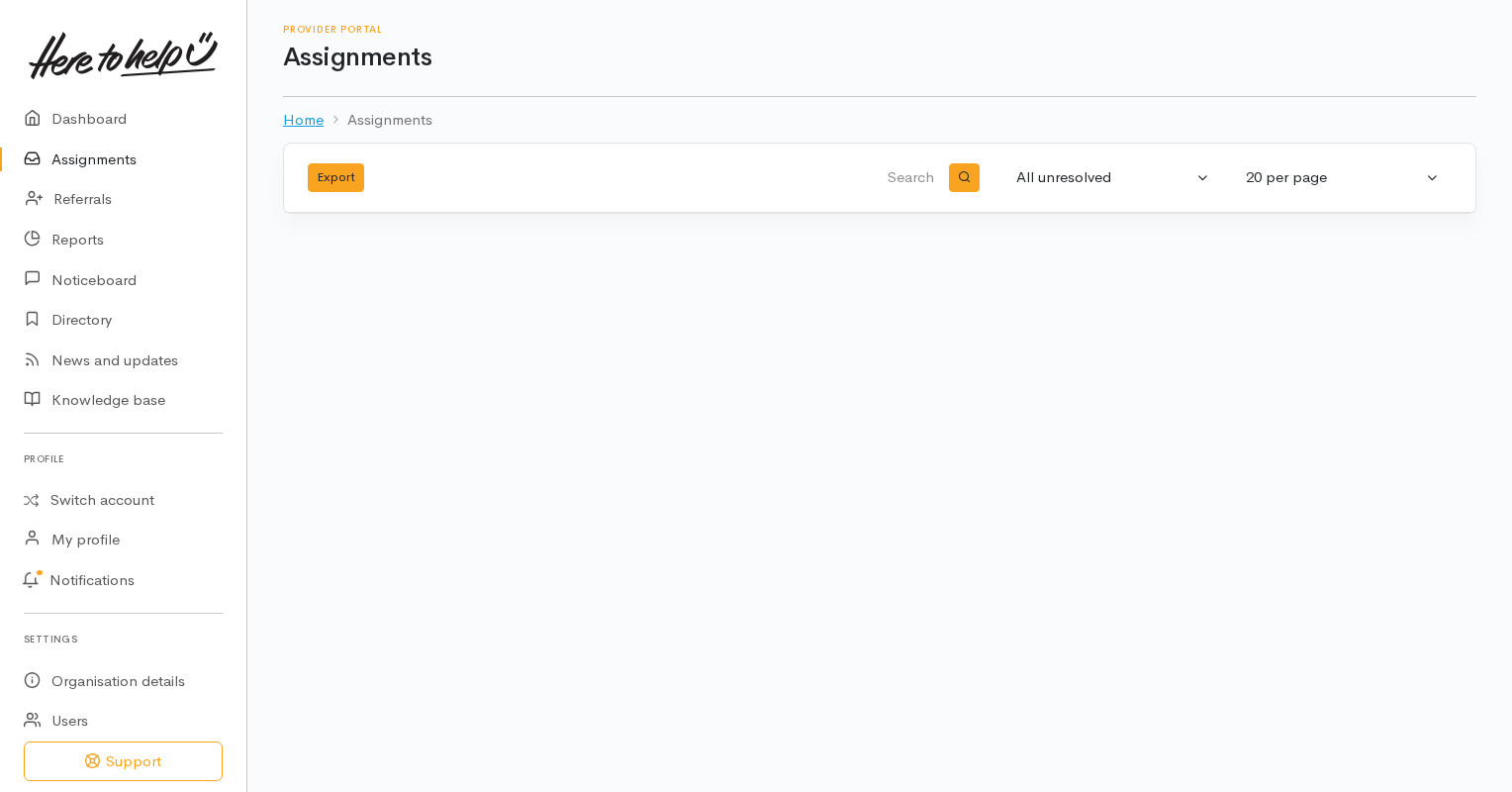 click on "Home" at bounding box center (303, 120) 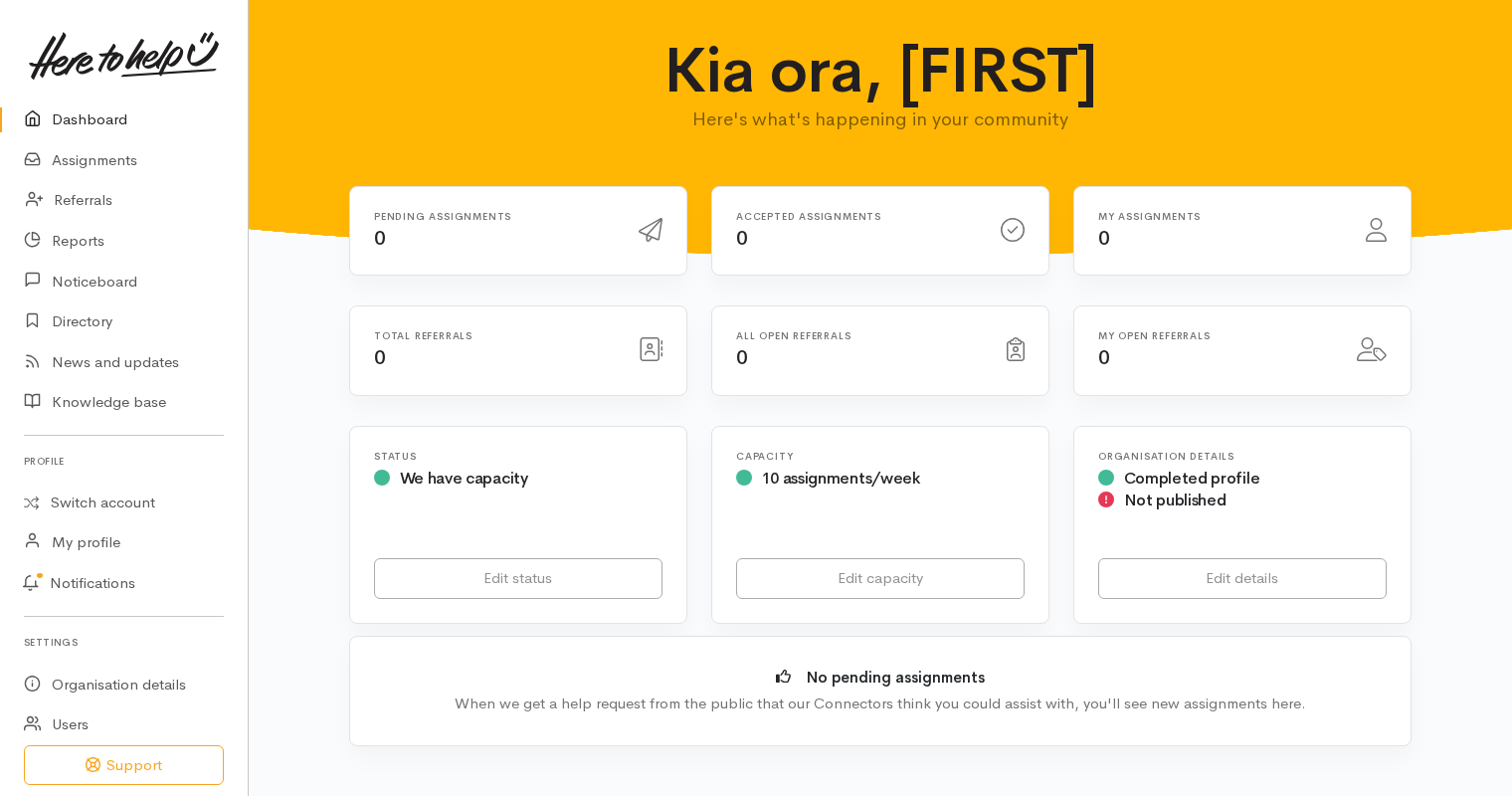 scroll, scrollTop: 0, scrollLeft: 0, axis: both 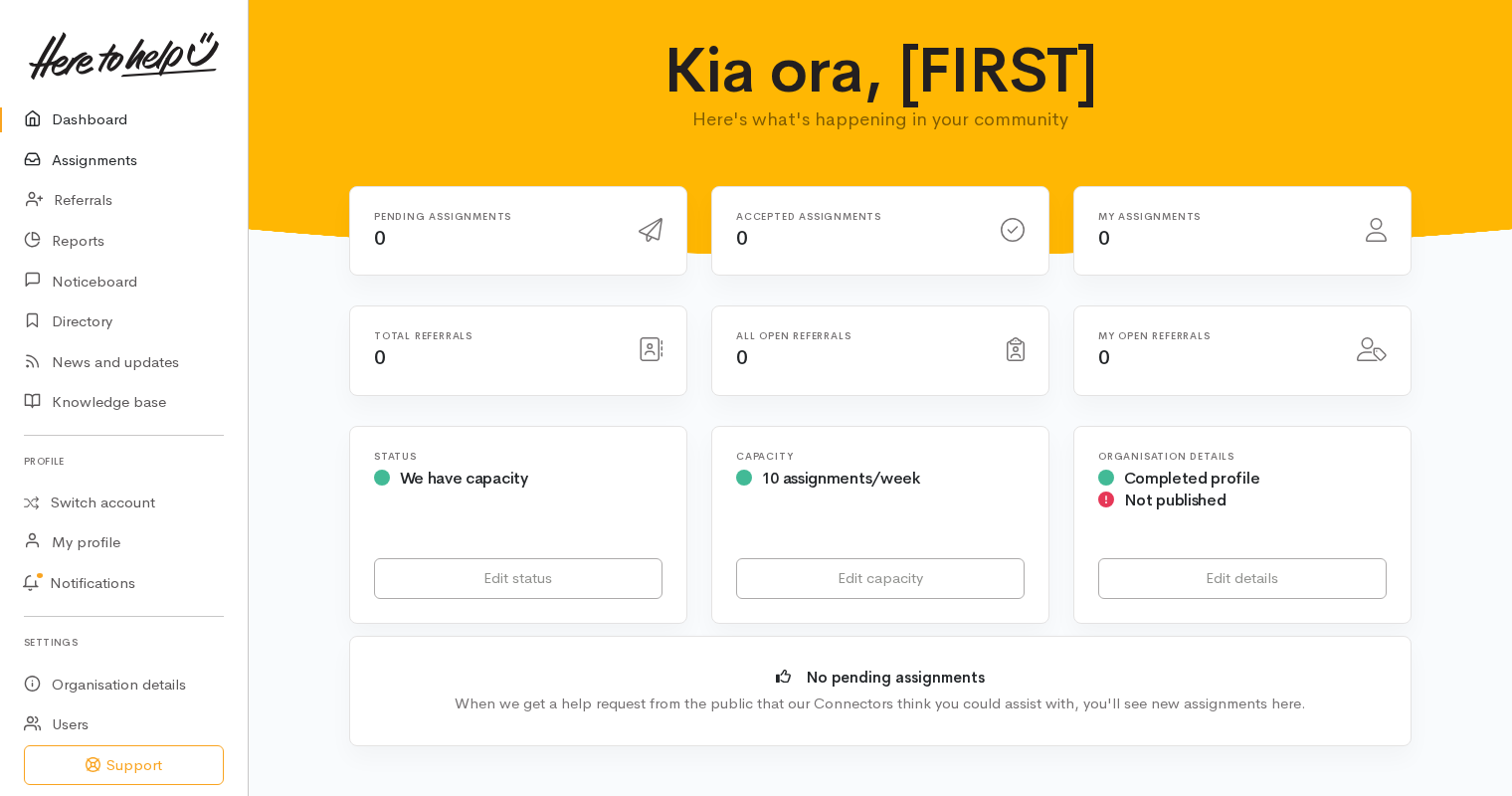 click on "Assignments" at bounding box center [123, 160] 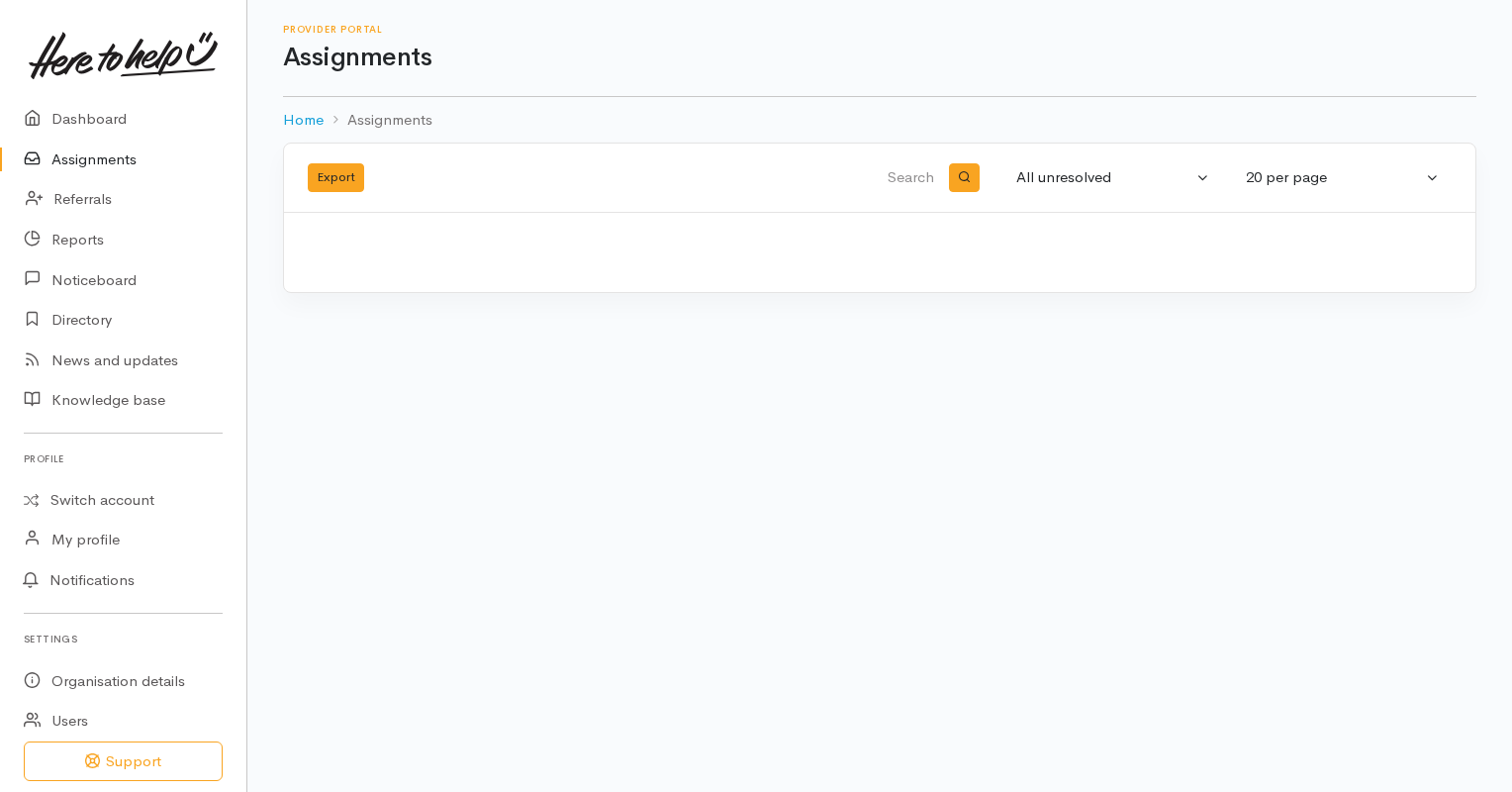 scroll, scrollTop: 0, scrollLeft: 0, axis: both 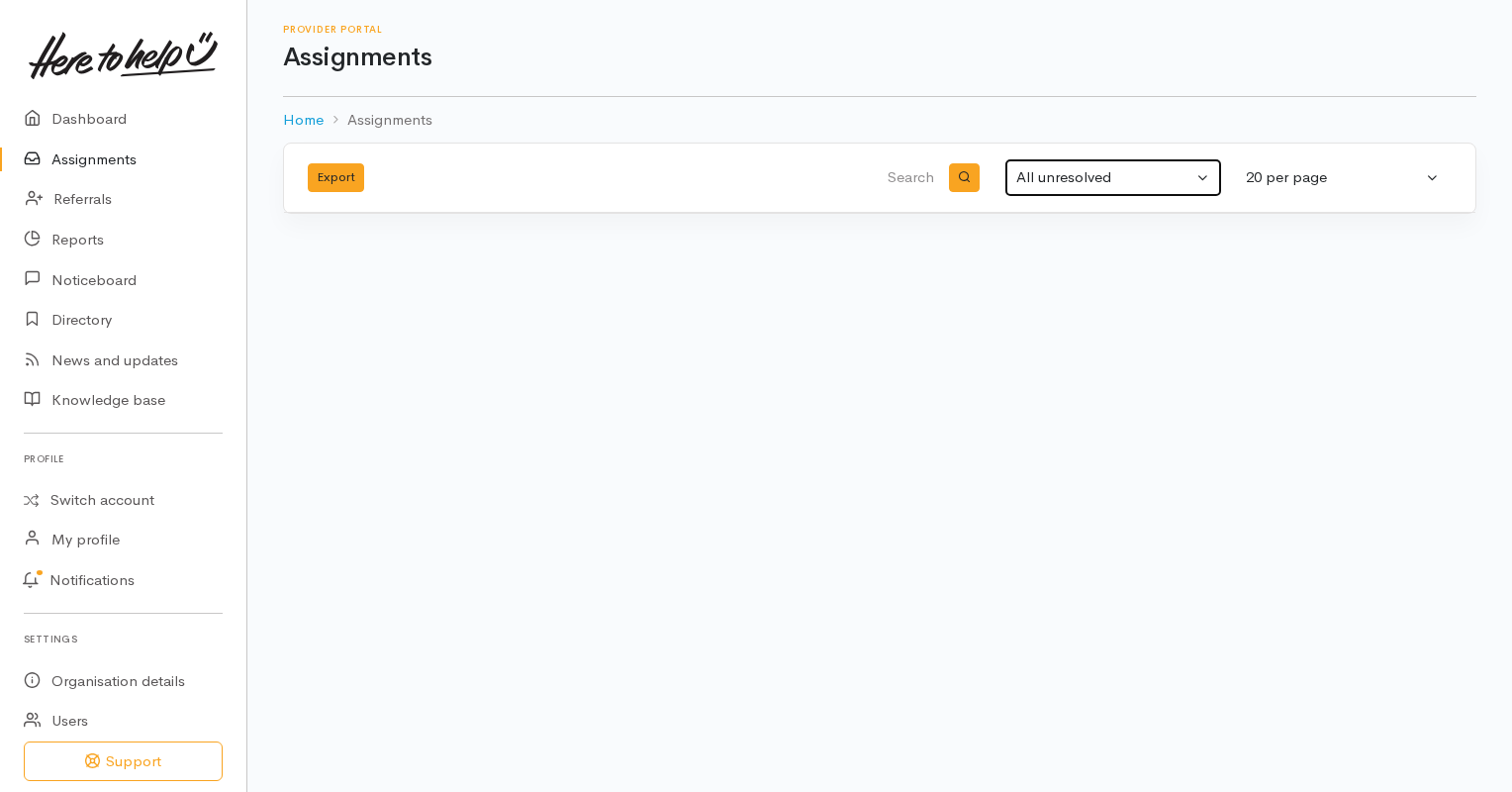click on "All unresolved" at bounding box center [1104, 177] 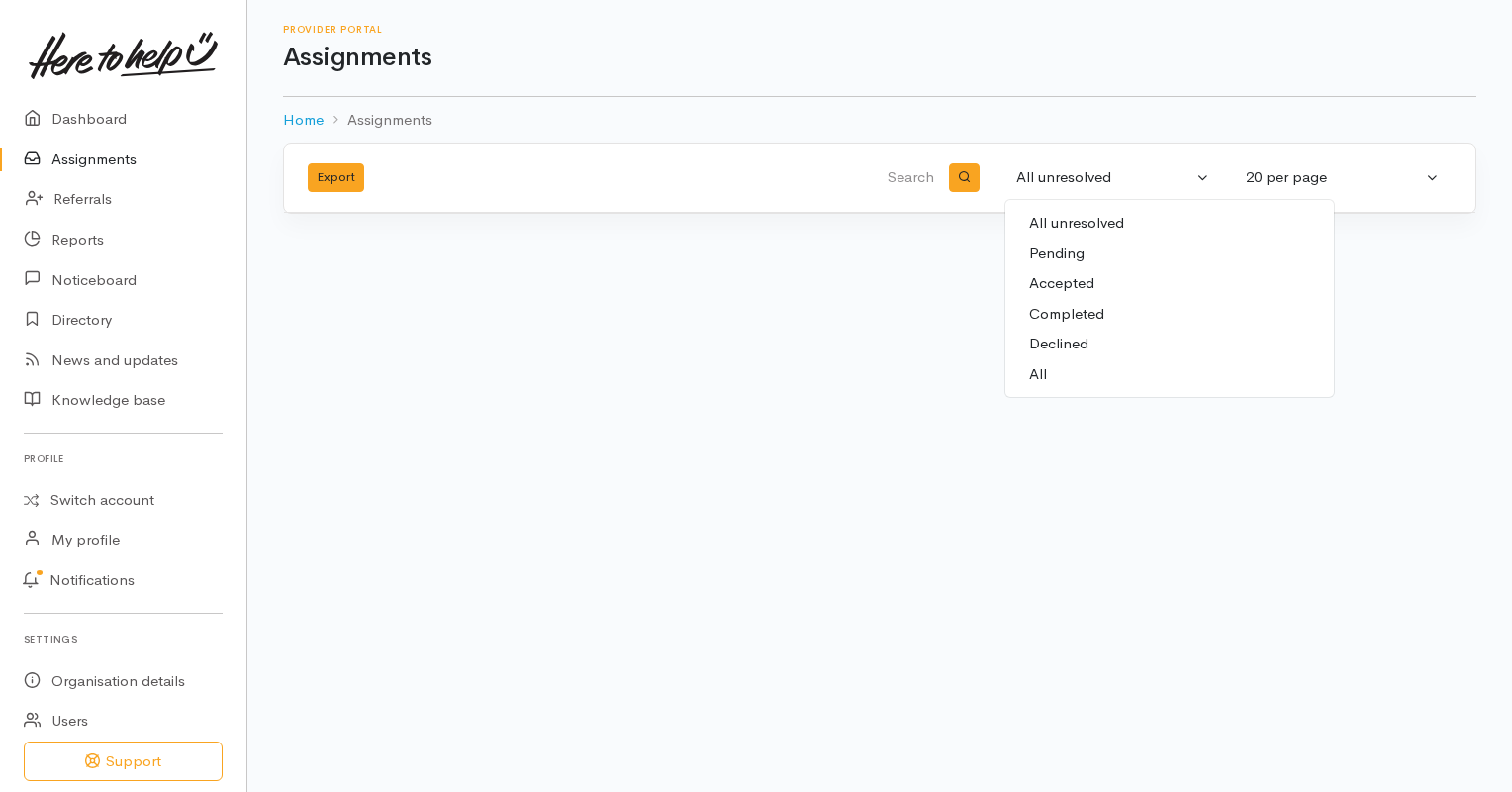 click on "Completed" at bounding box center [1067, 314] 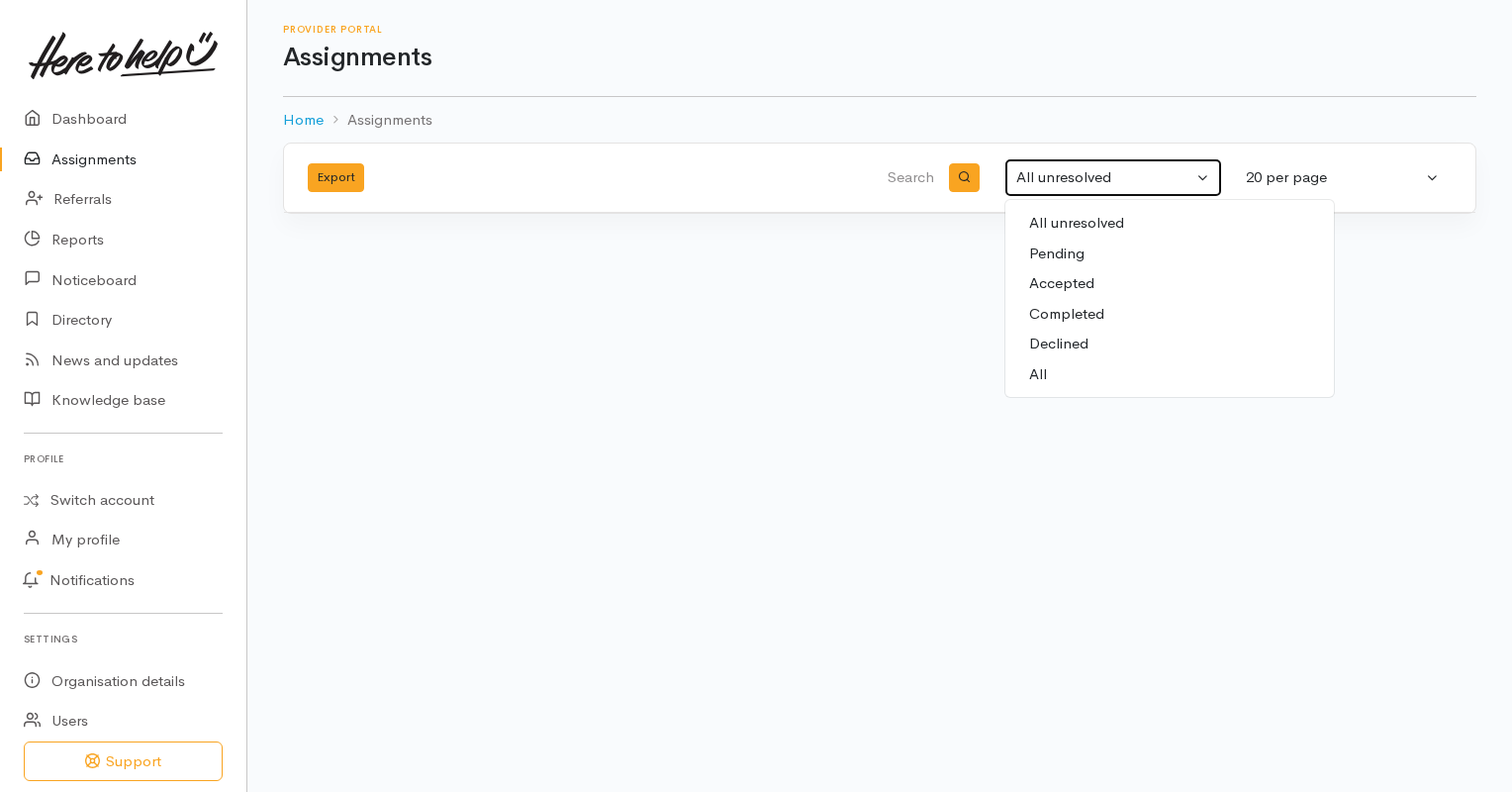 select on "Completed" 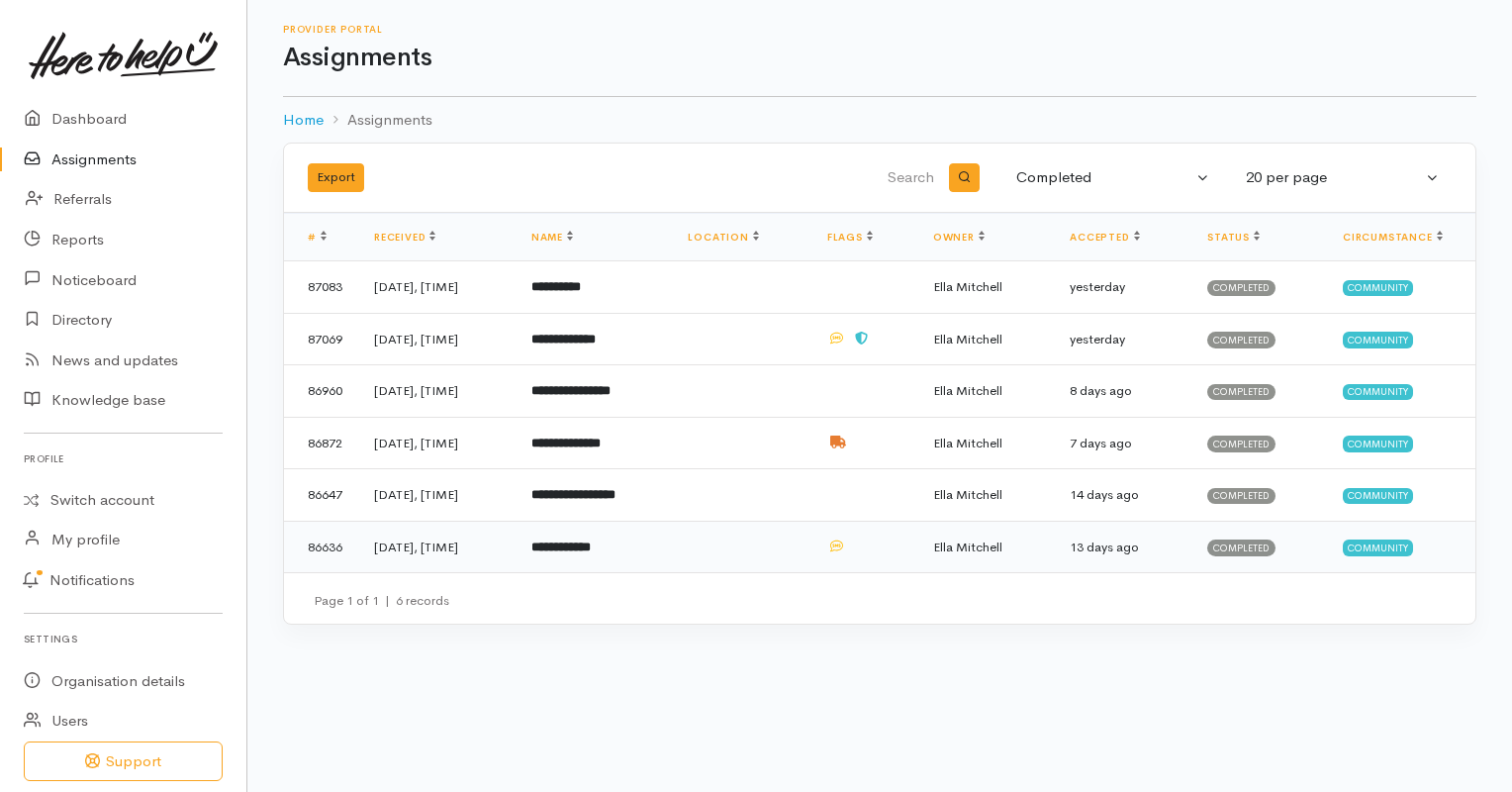 click on "**********" at bounding box center [594, 546] 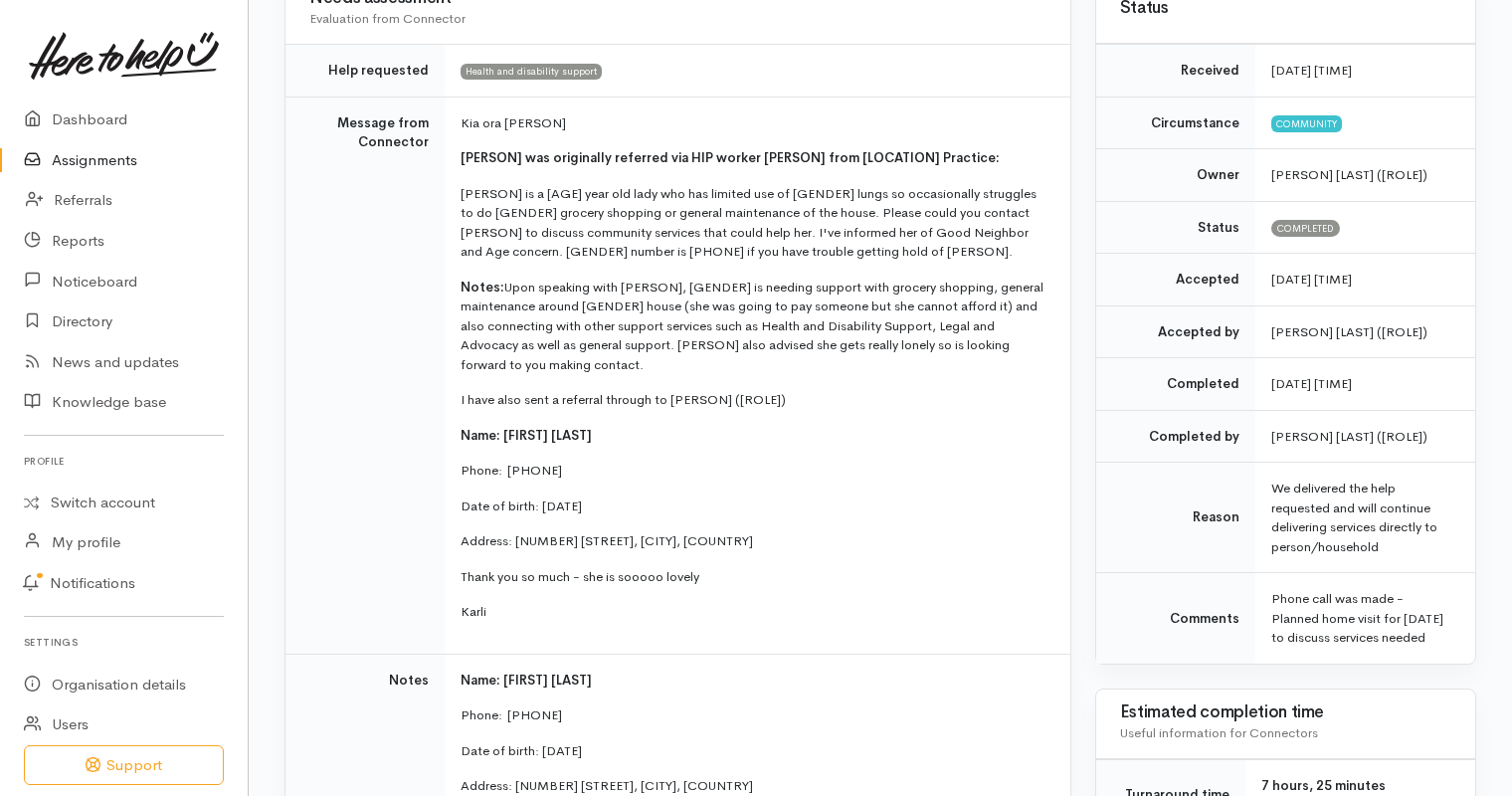 scroll, scrollTop: 231, scrollLeft: 0, axis: vertical 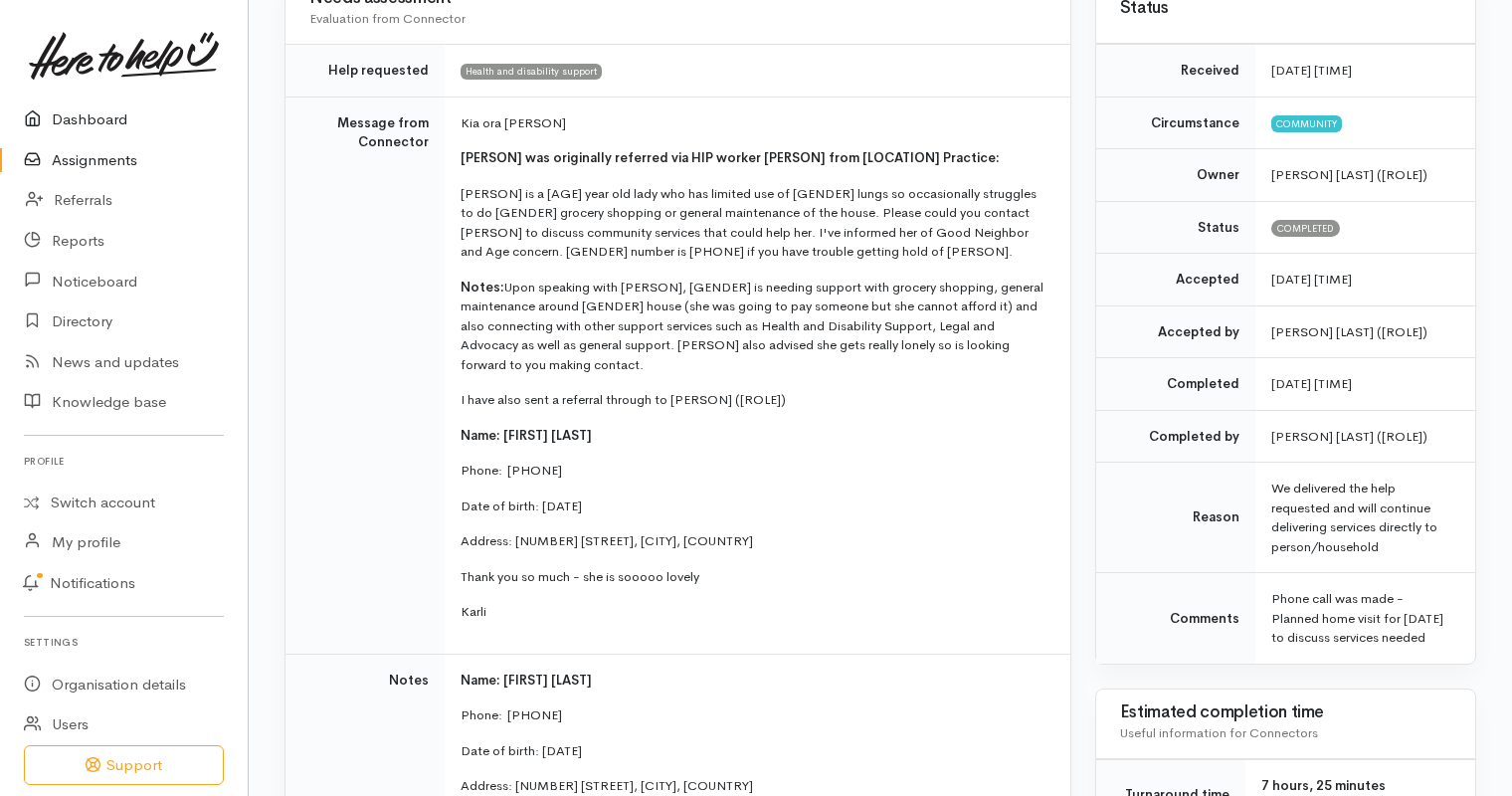 click on "Dashboard" at bounding box center (123, 119) 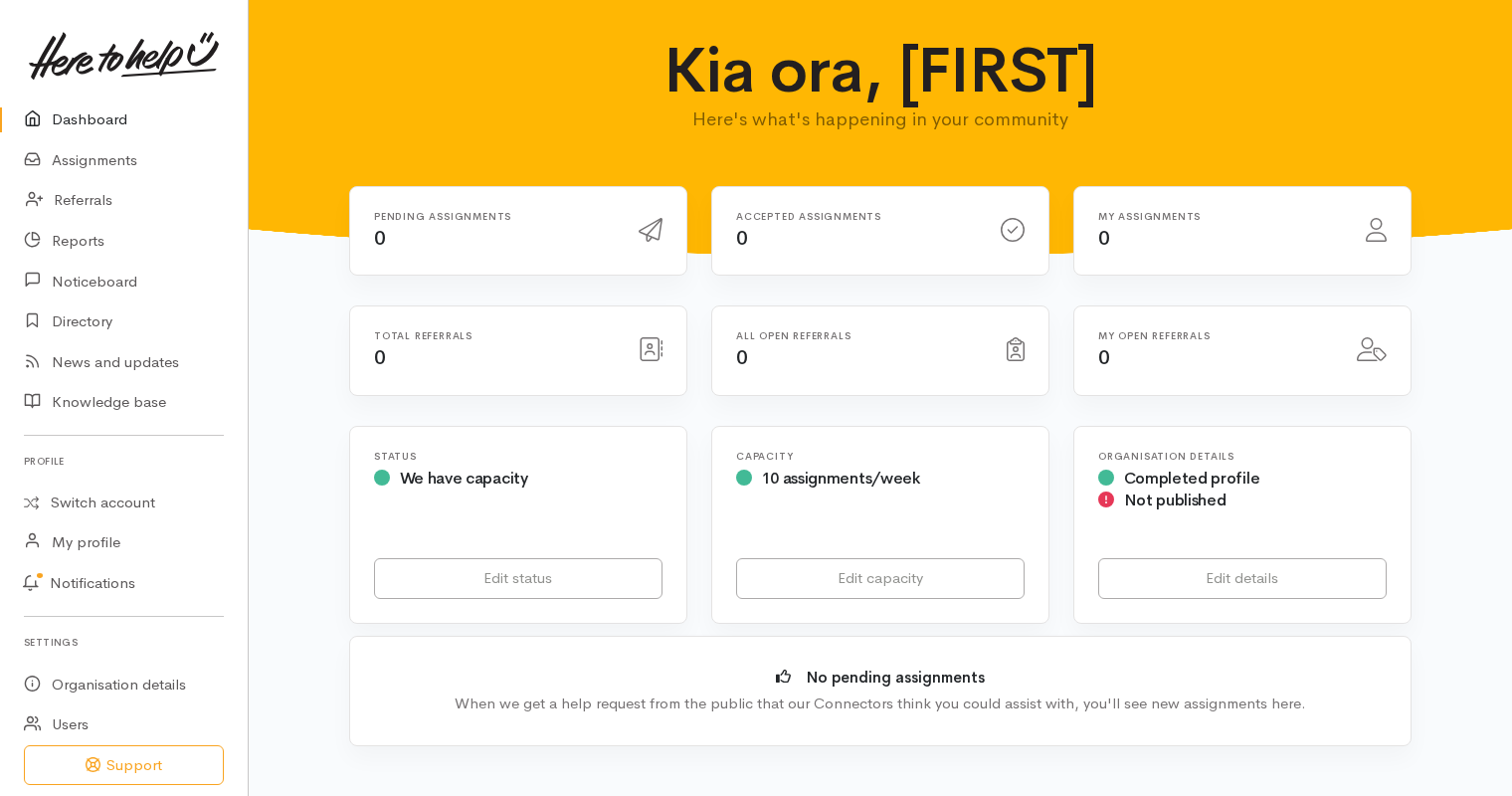 scroll, scrollTop: 0, scrollLeft: 0, axis: both 